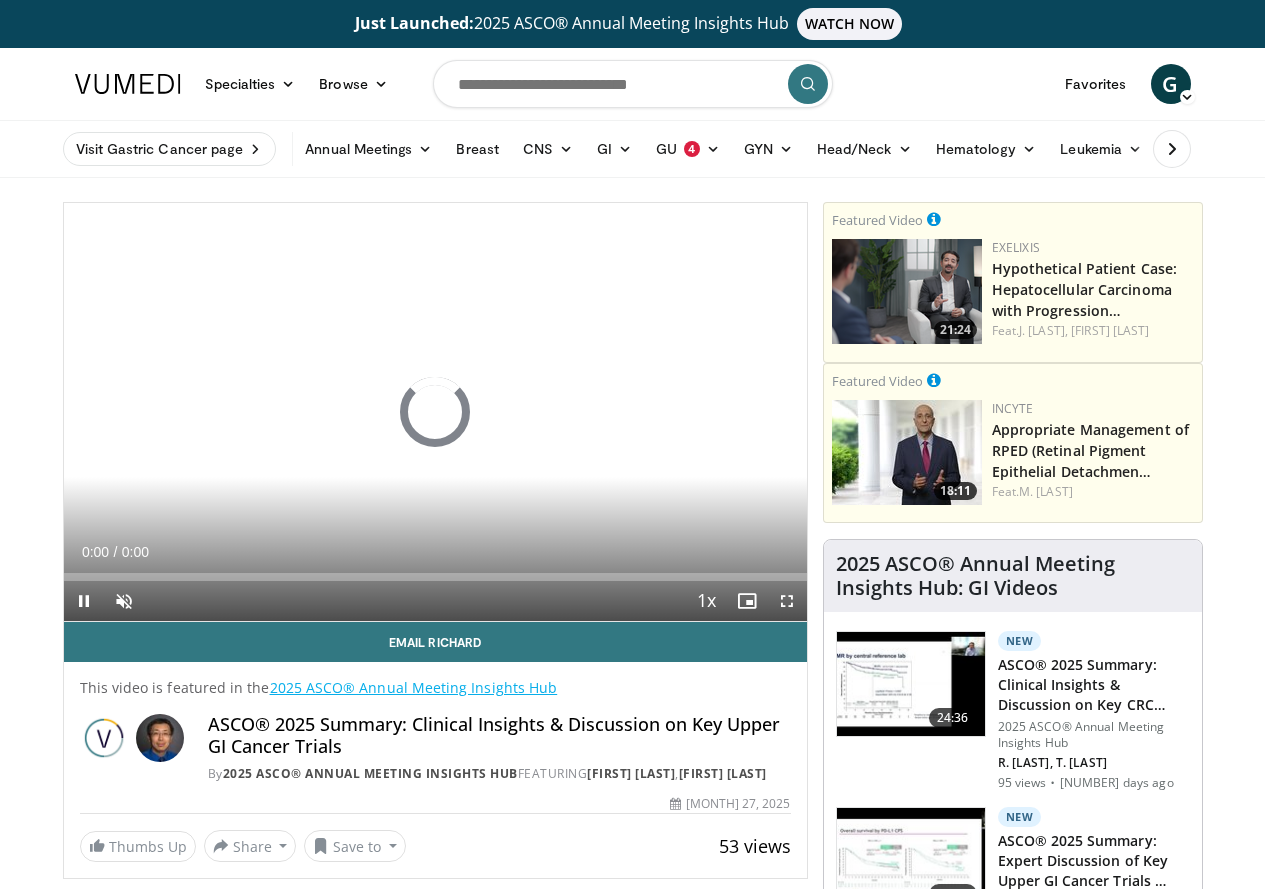 scroll, scrollTop: 0, scrollLeft: 0, axis: both 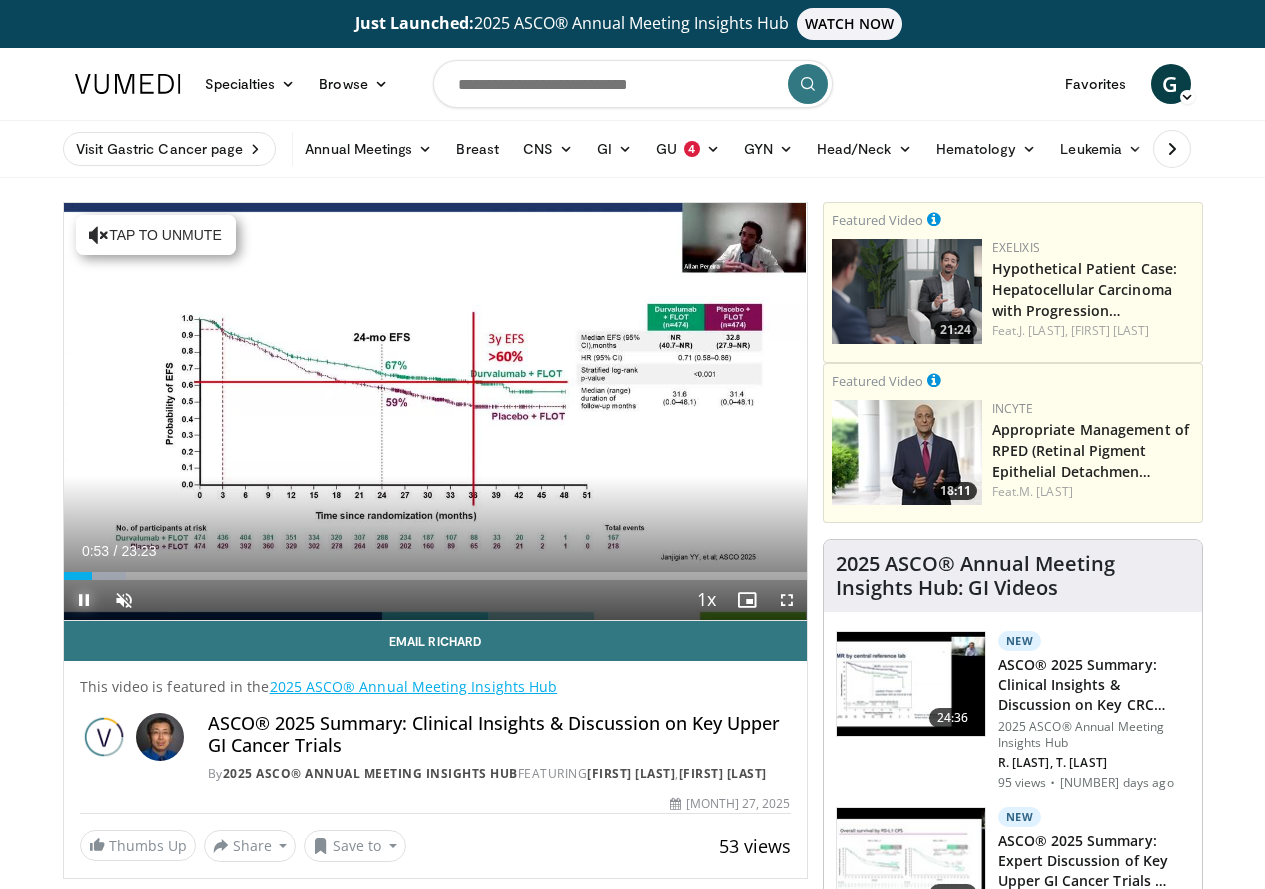 click at bounding box center [84, 600] 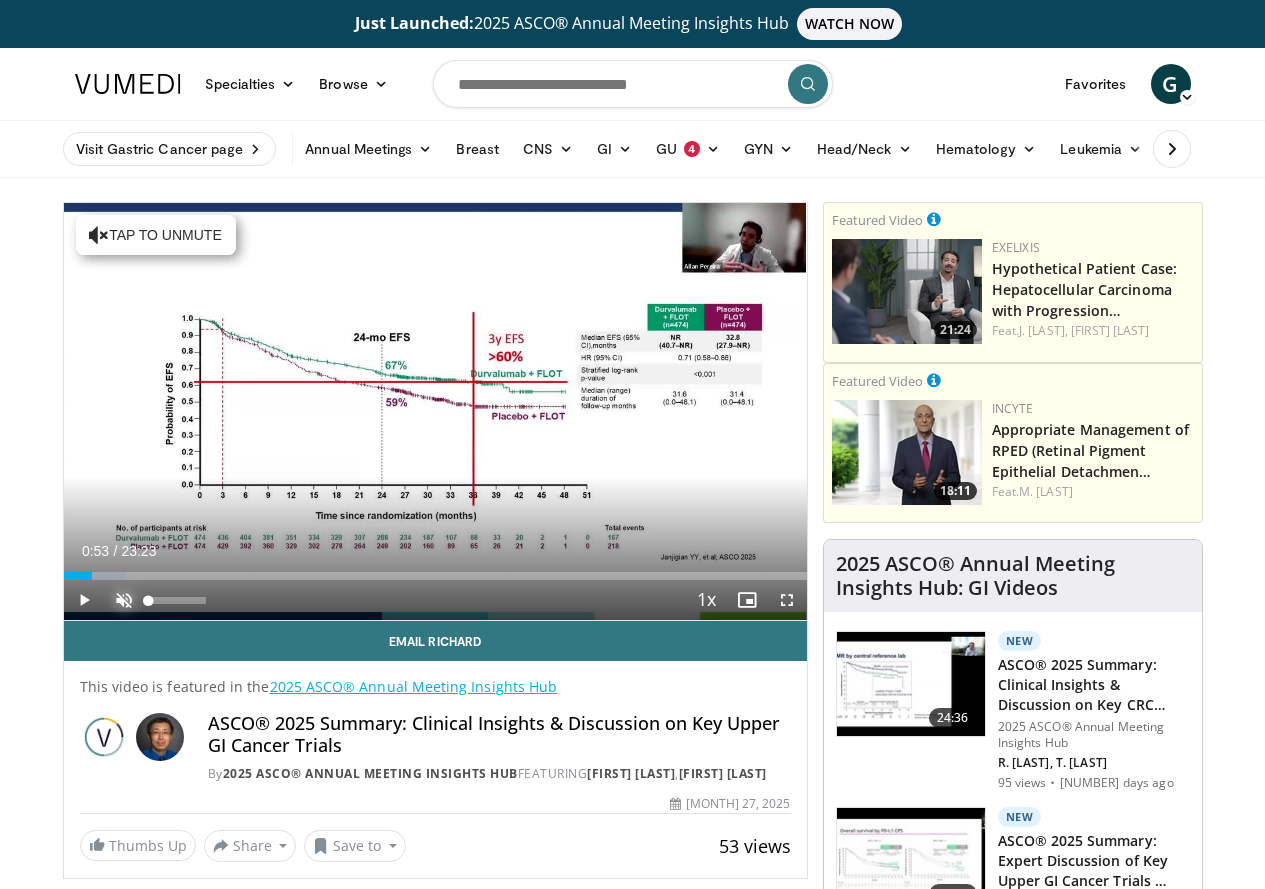 click at bounding box center (124, 600) 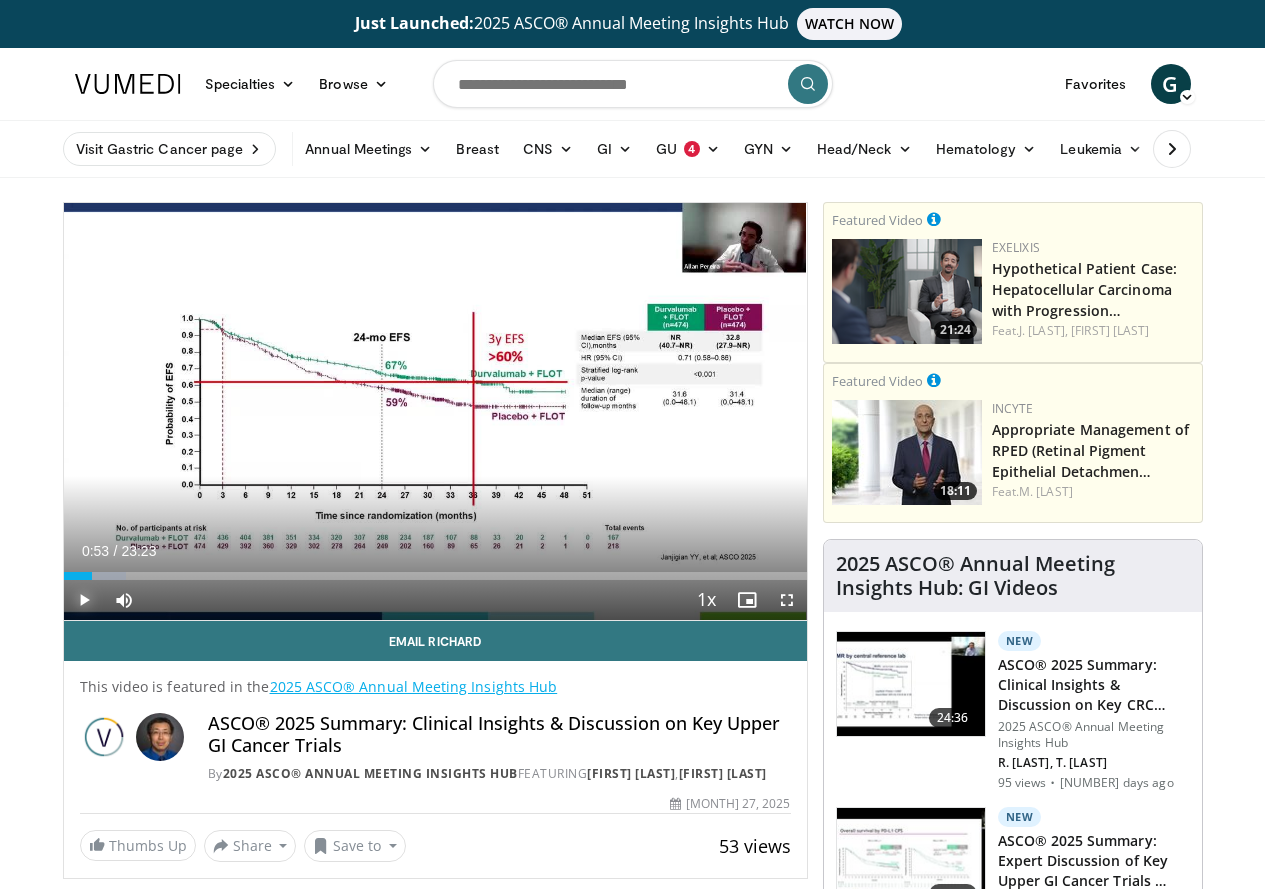 click at bounding box center (84, 600) 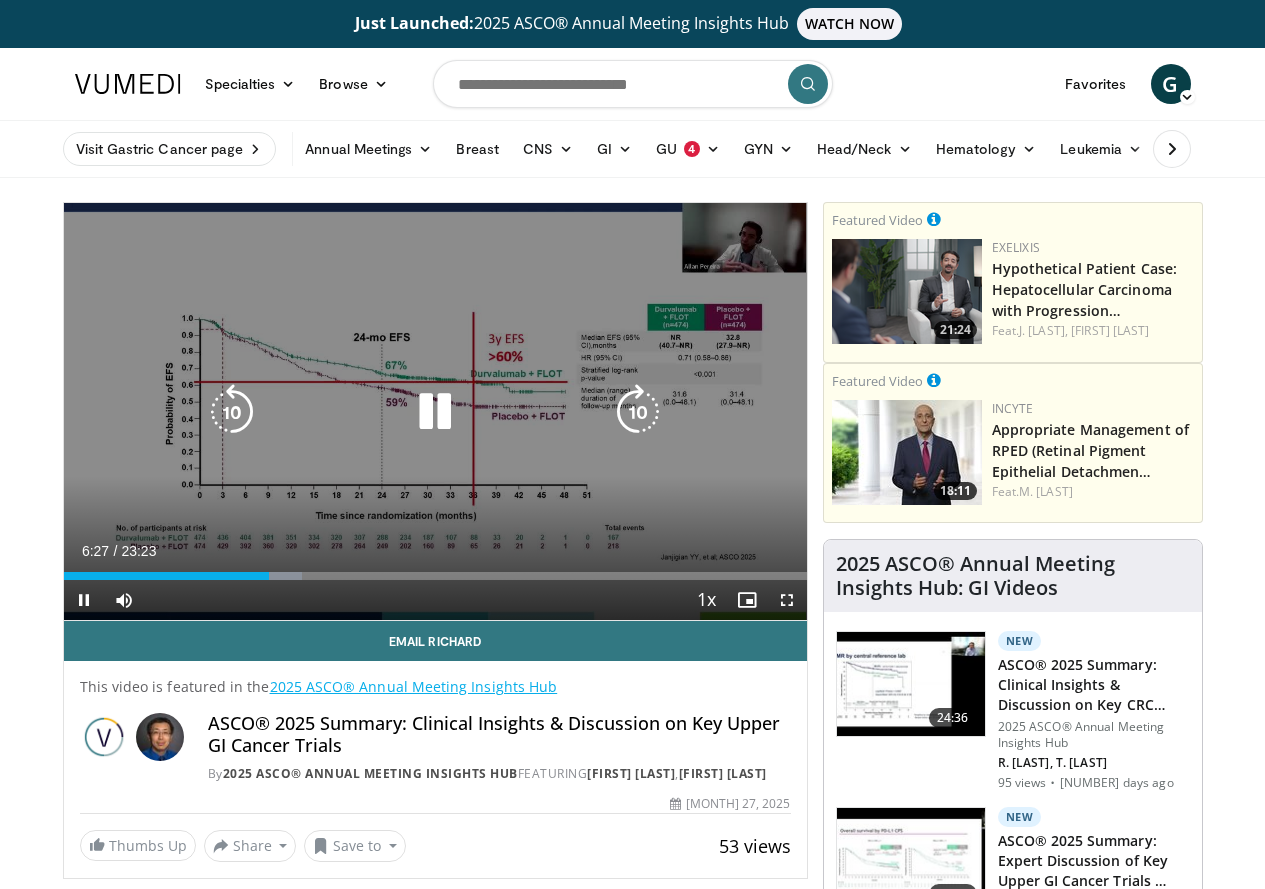 click at bounding box center (435, 412) 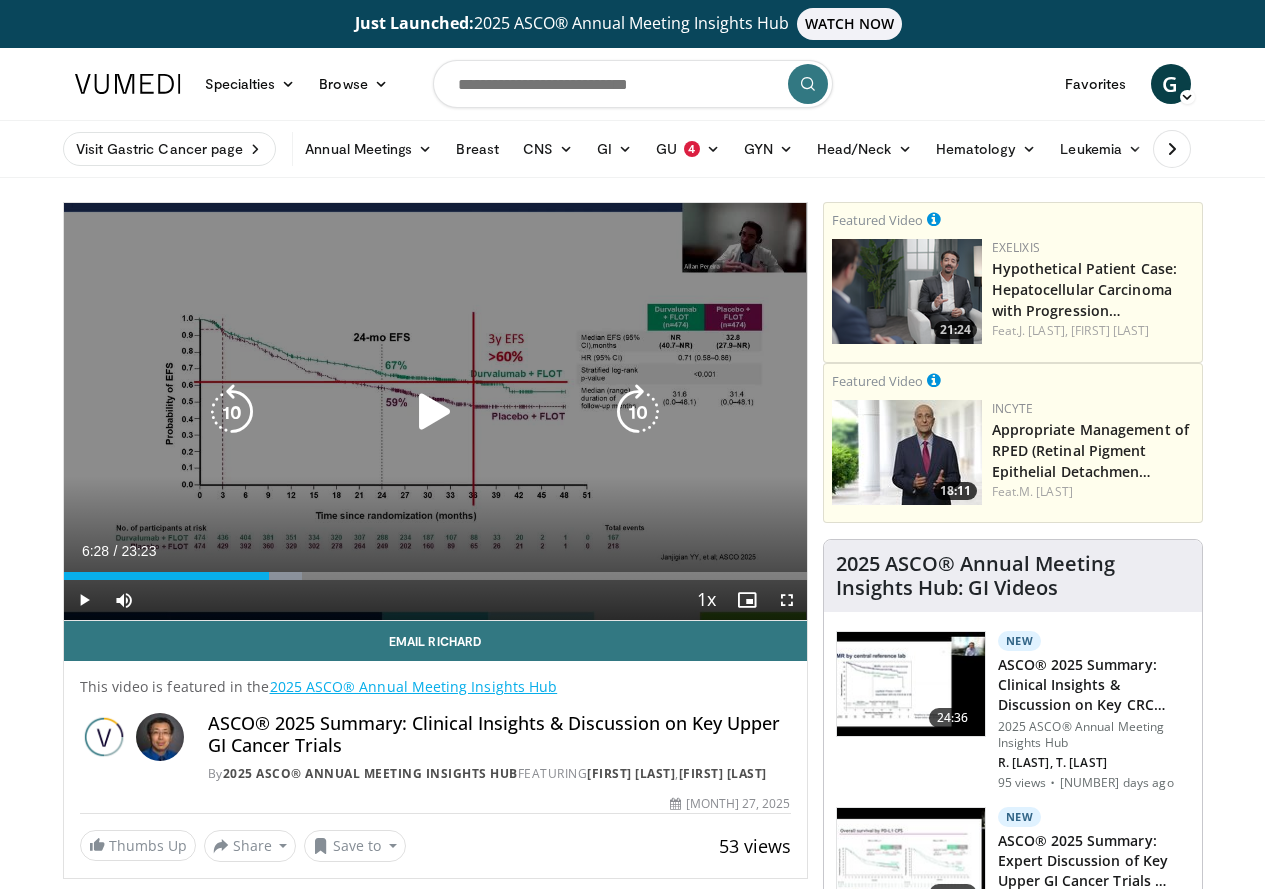 click at bounding box center [435, 412] 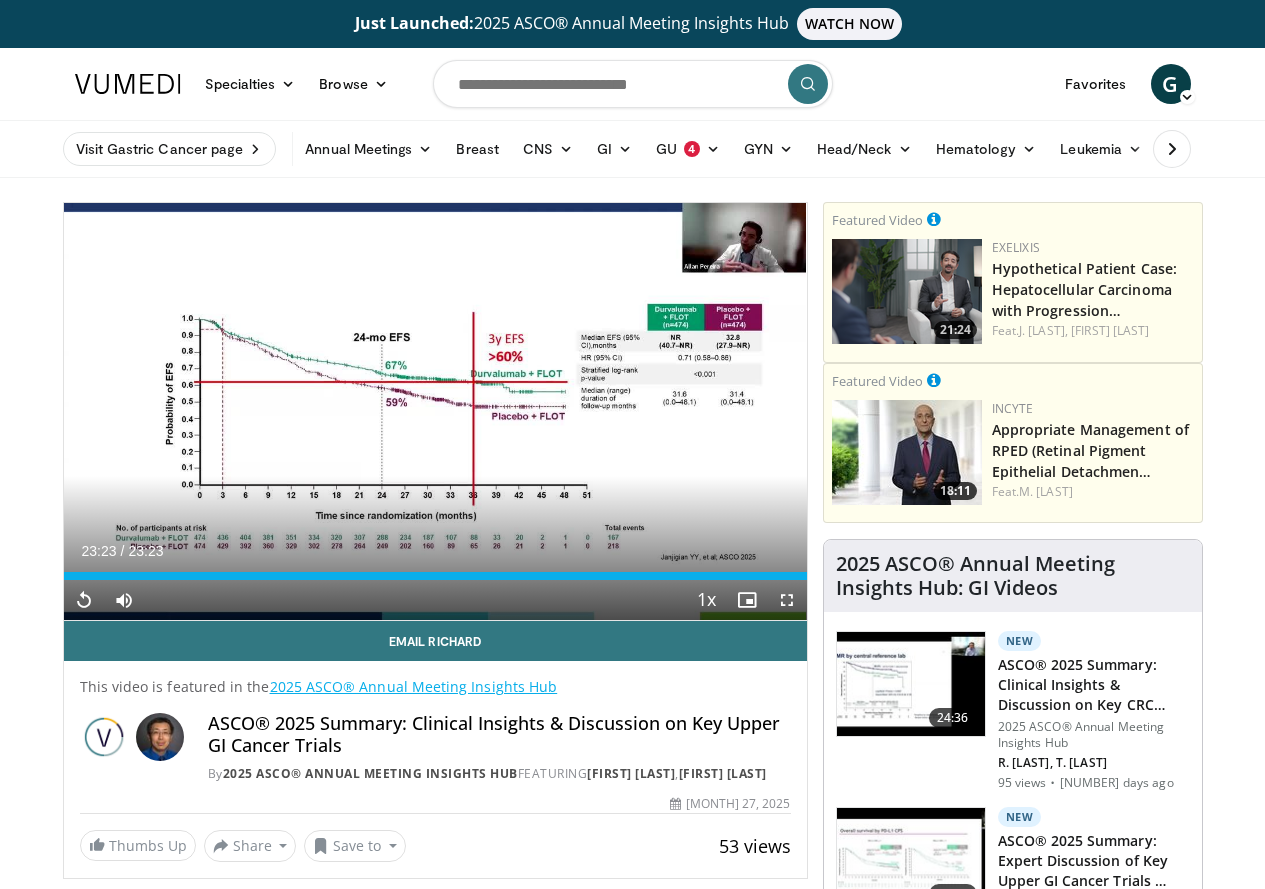 click at bounding box center [907, 291] 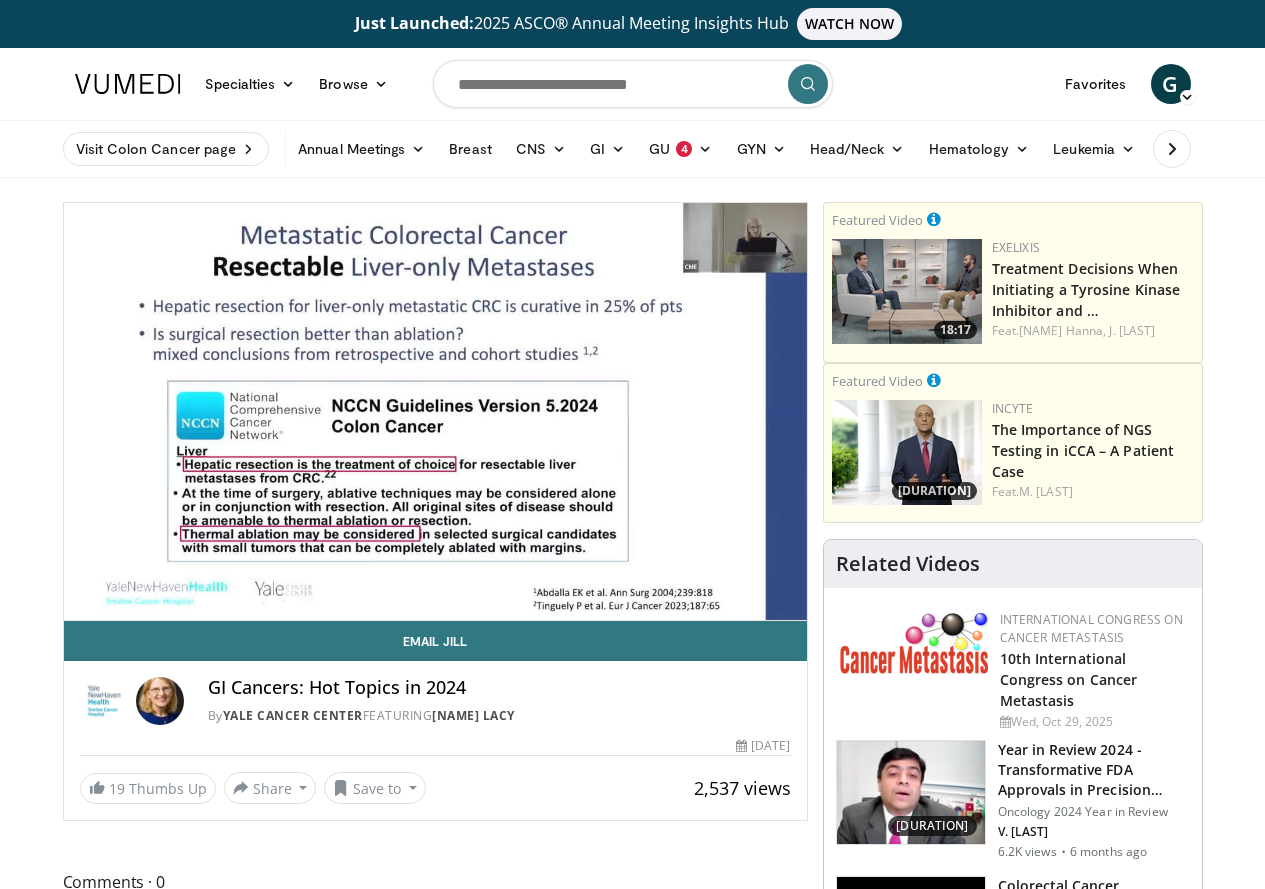 scroll, scrollTop: 0, scrollLeft: 0, axis: both 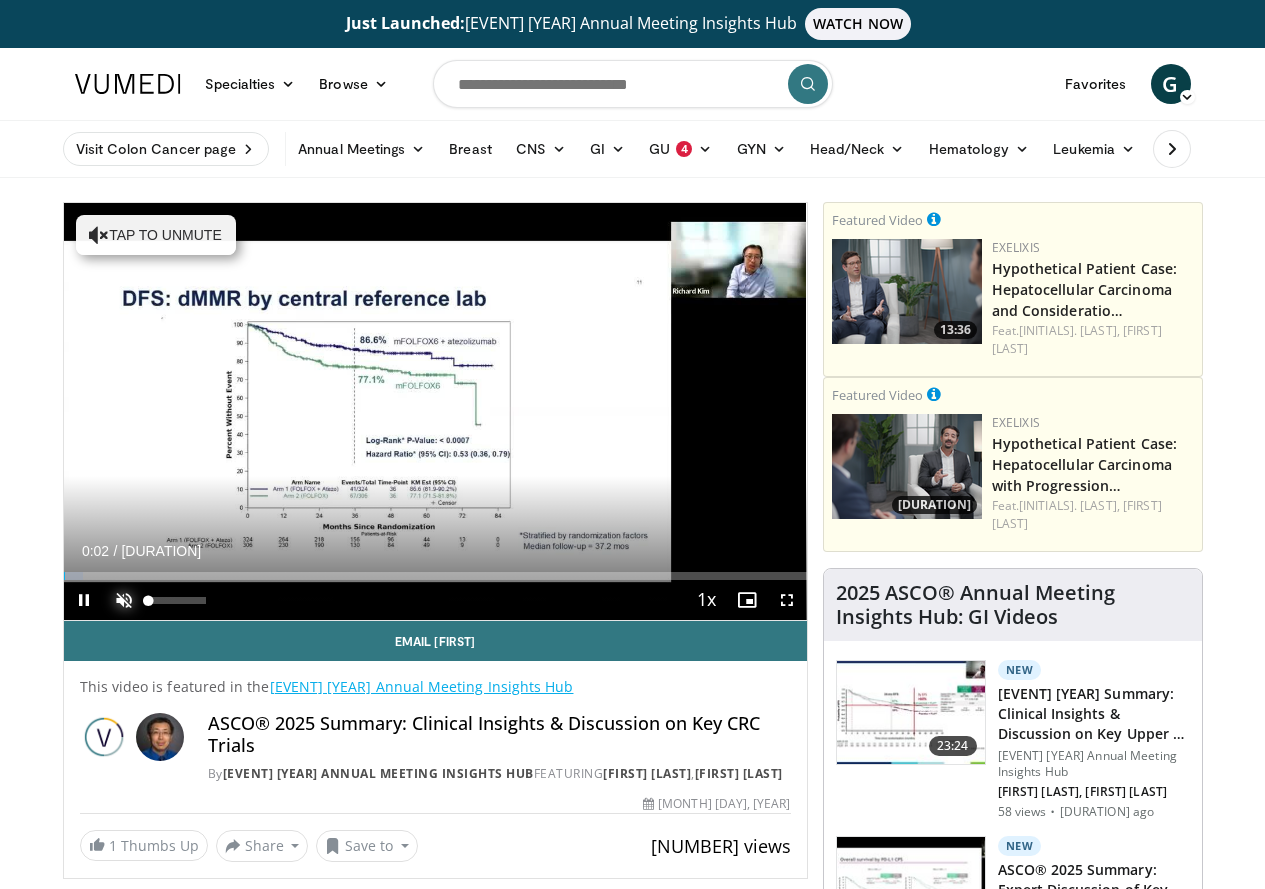 click at bounding box center (124, 600) 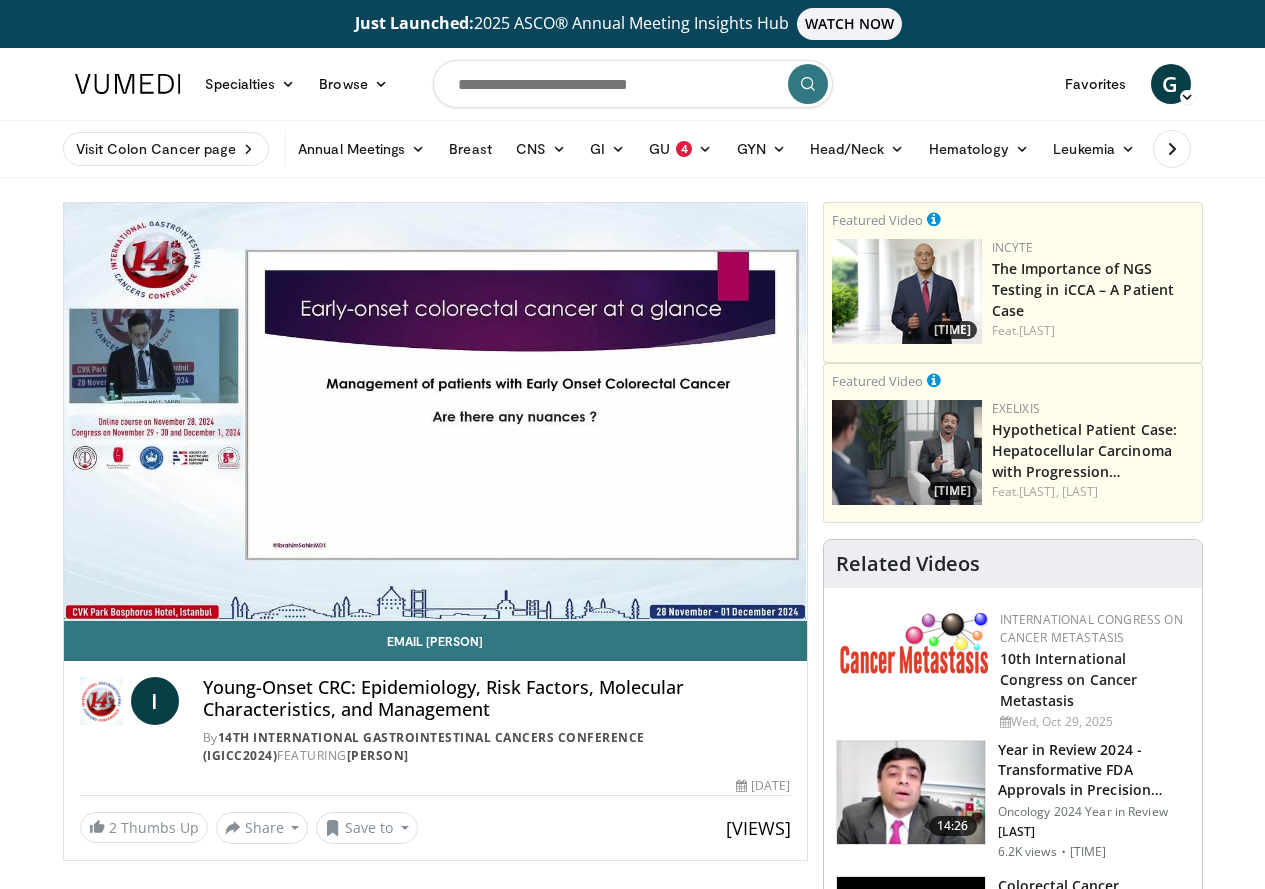 scroll, scrollTop: 0, scrollLeft: 0, axis: both 